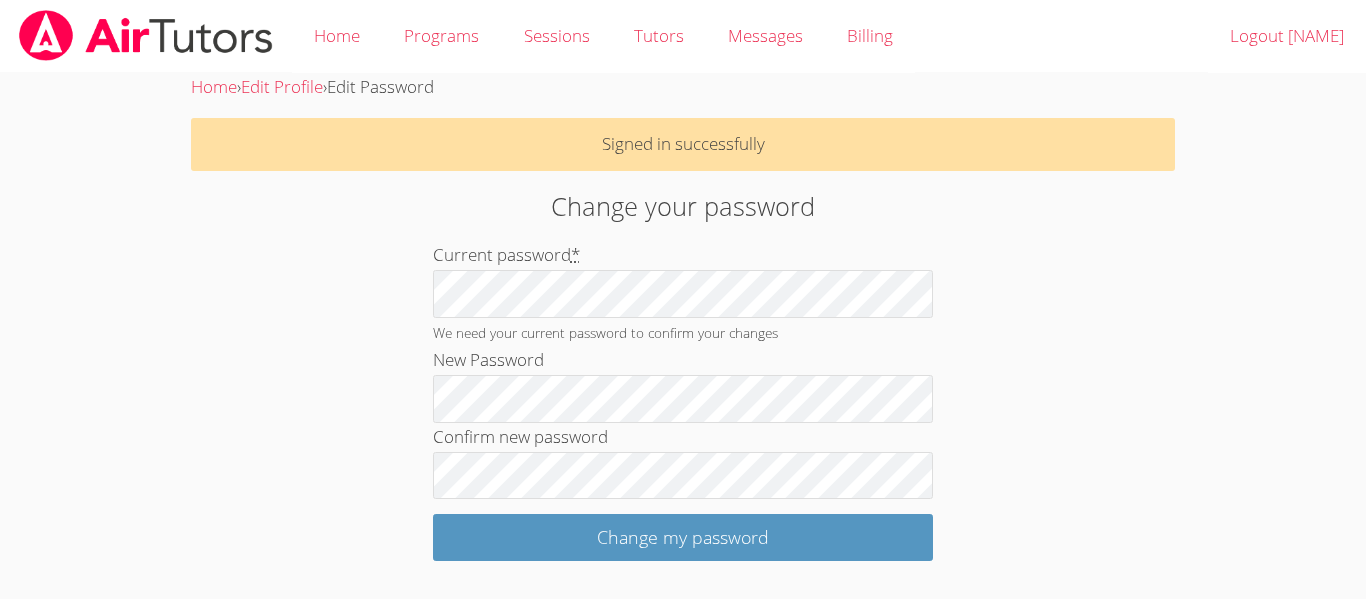 scroll, scrollTop: 0, scrollLeft: 0, axis: both 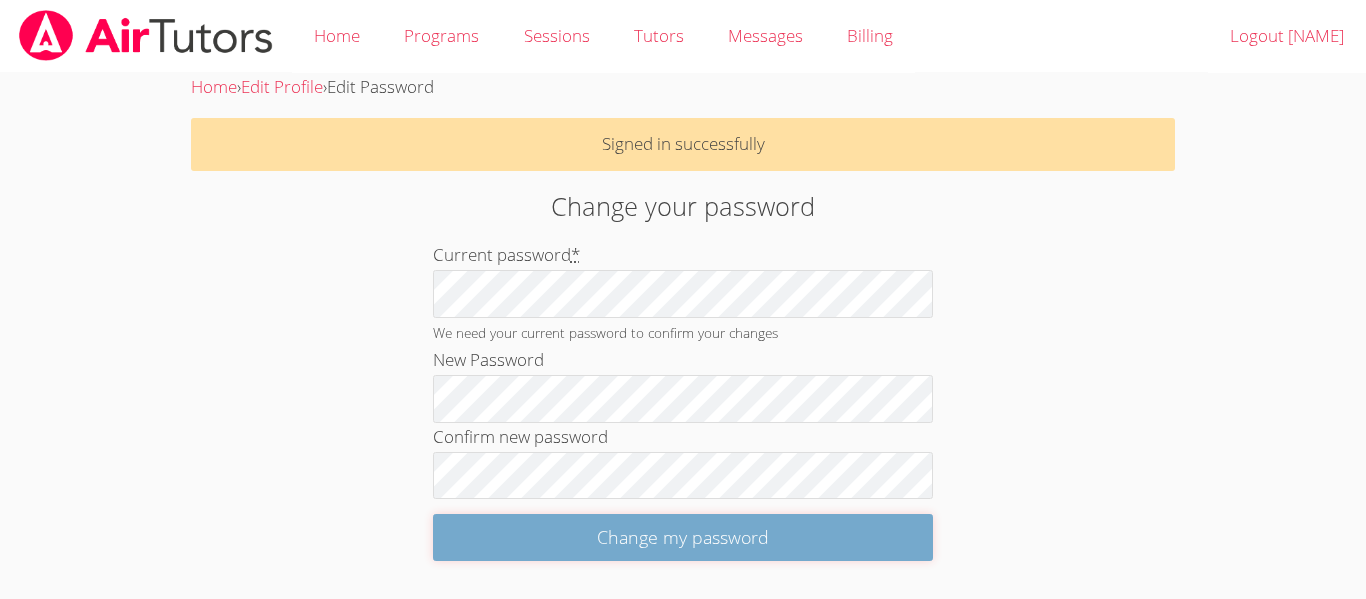 click on "Change my password" at bounding box center [683, 537] 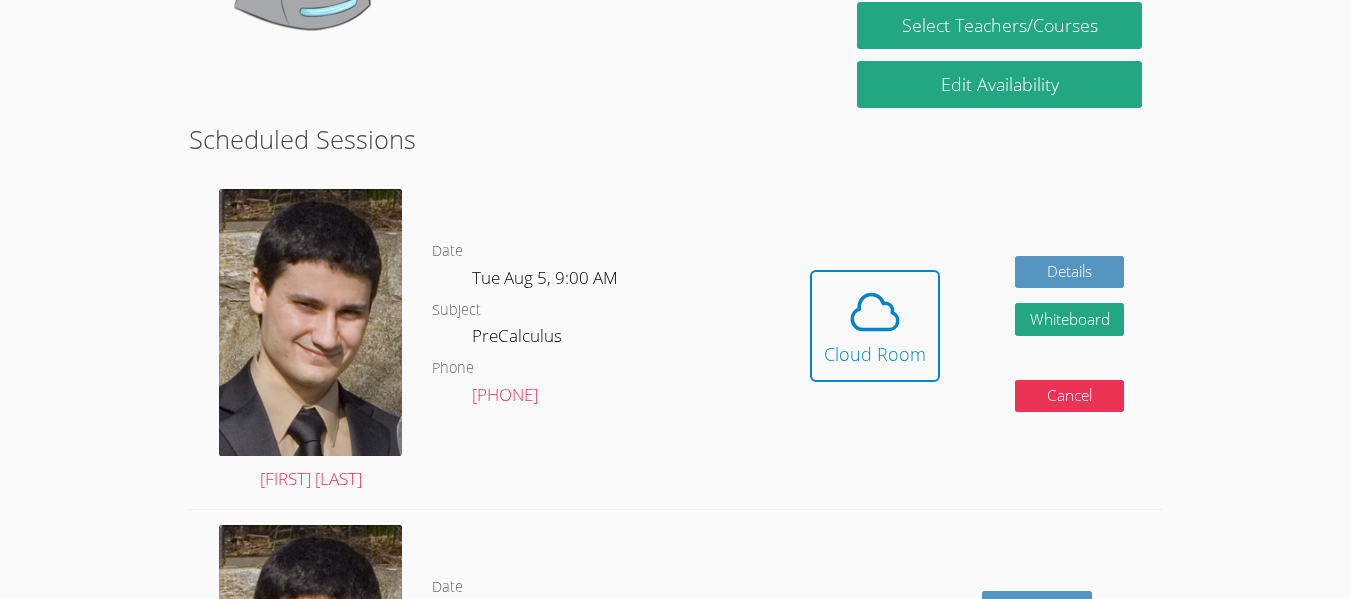 scroll, scrollTop: 310, scrollLeft: 0, axis: vertical 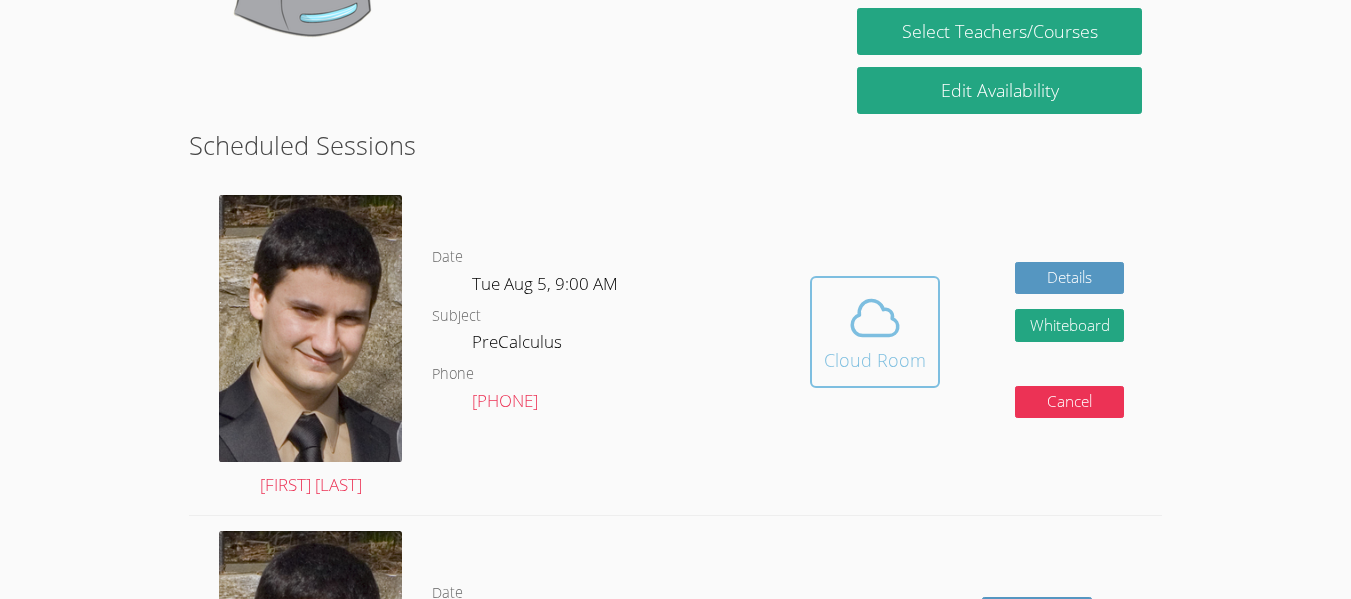 click on "Cloud Room" at bounding box center (875, 332) 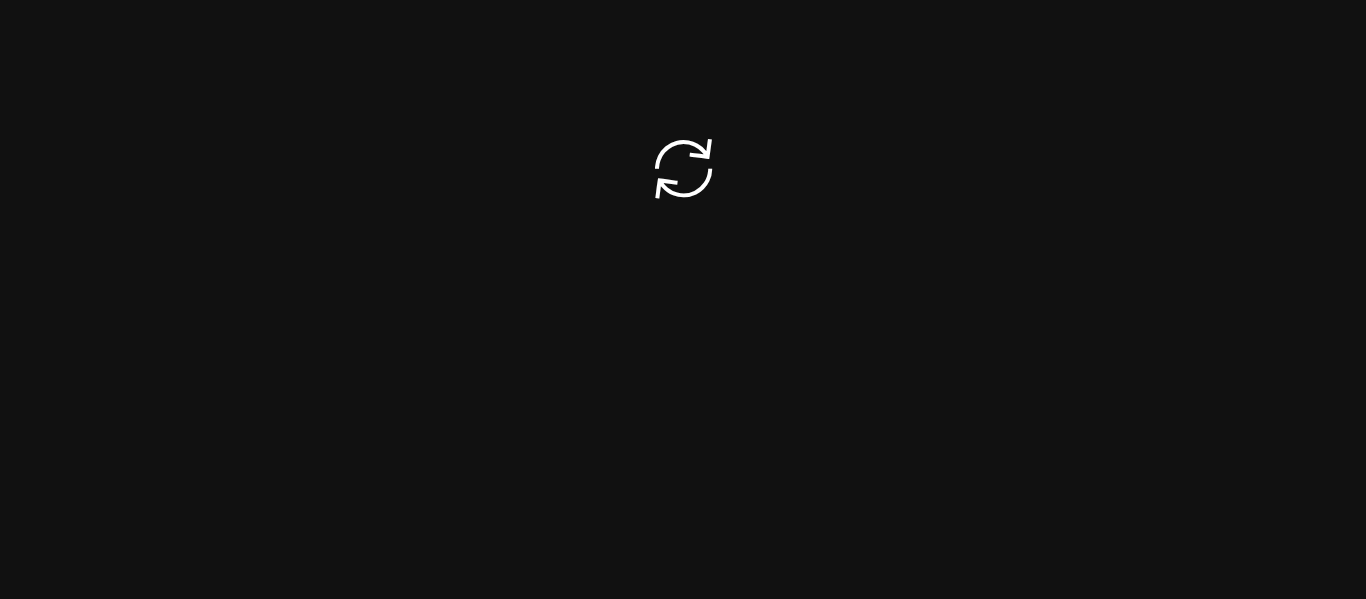 scroll, scrollTop: 0, scrollLeft: 0, axis: both 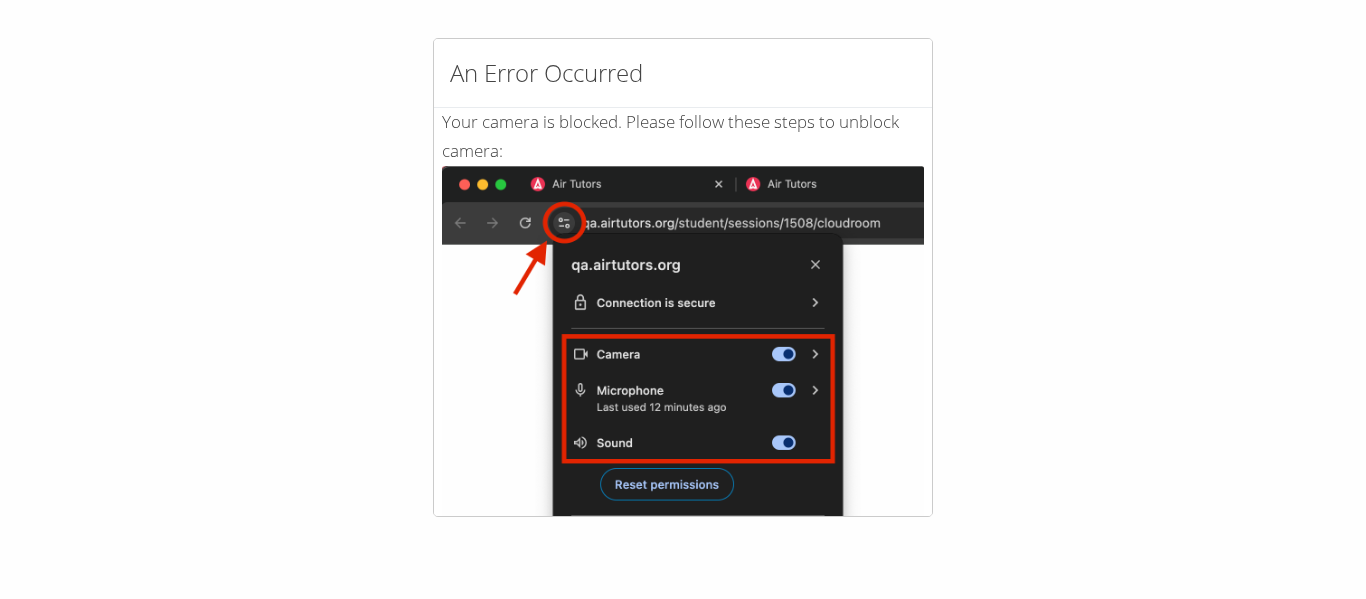 click on "An Error Occurred Your camera is blocked. Please follow these steps to unblock camera: Click the Settings Icon circled in the picture Toggle Camera, Microphone and Sound to on Click away from settings box Click the "Reload" button that appears If the above does not work, click contact below and a member of our support team will reach out to help you resolve the issue. Contact Support Refresh" at bounding box center (683, 277) 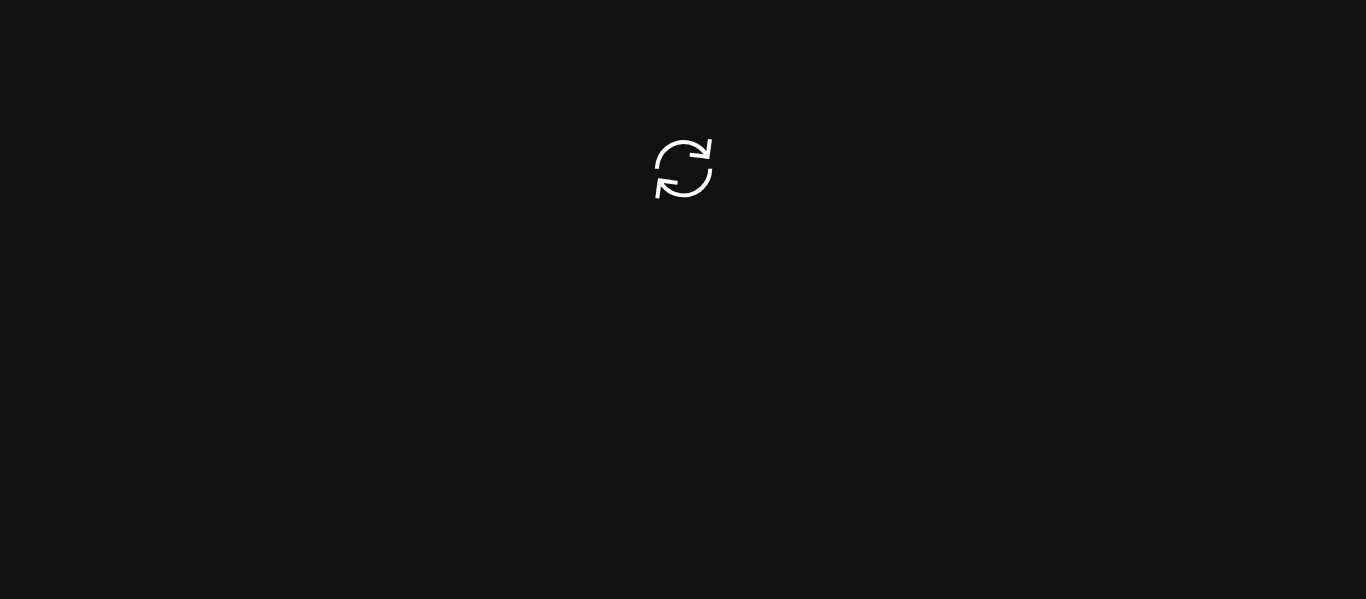 scroll, scrollTop: 0, scrollLeft: 0, axis: both 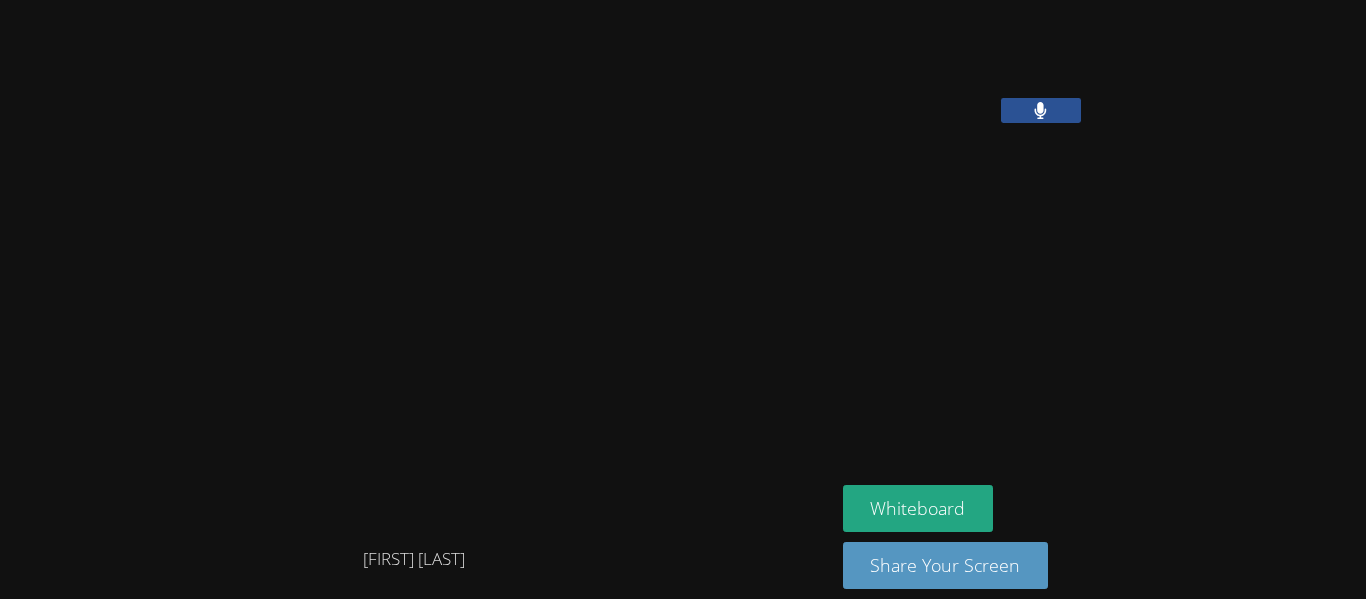 click at bounding box center (414, 270) 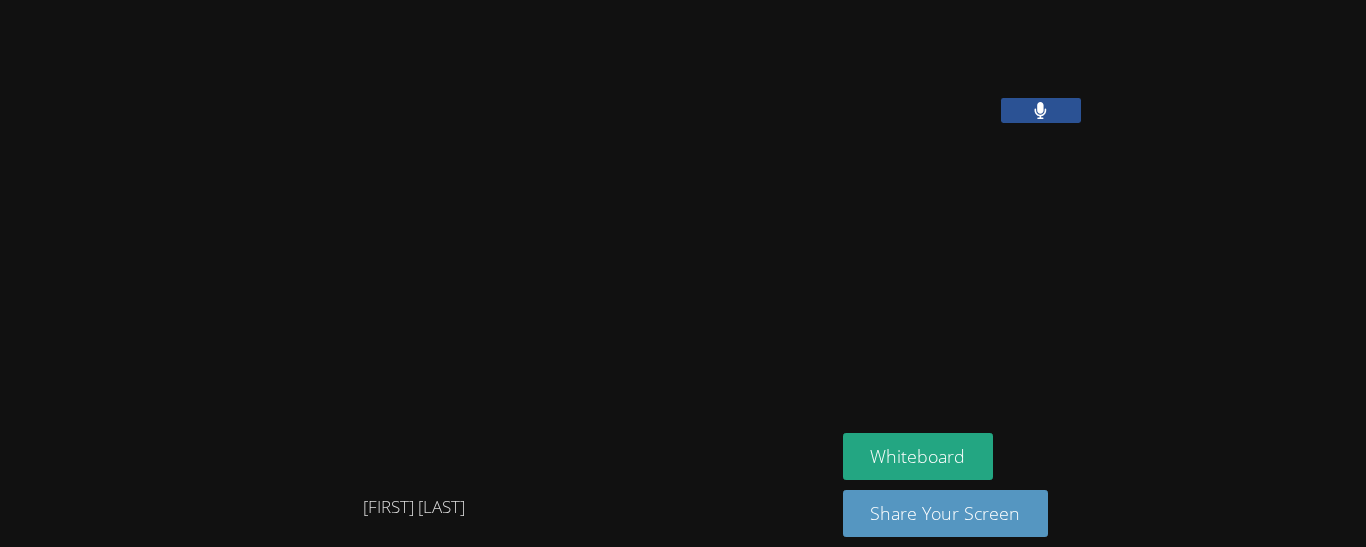 click at bounding box center [1041, 110] 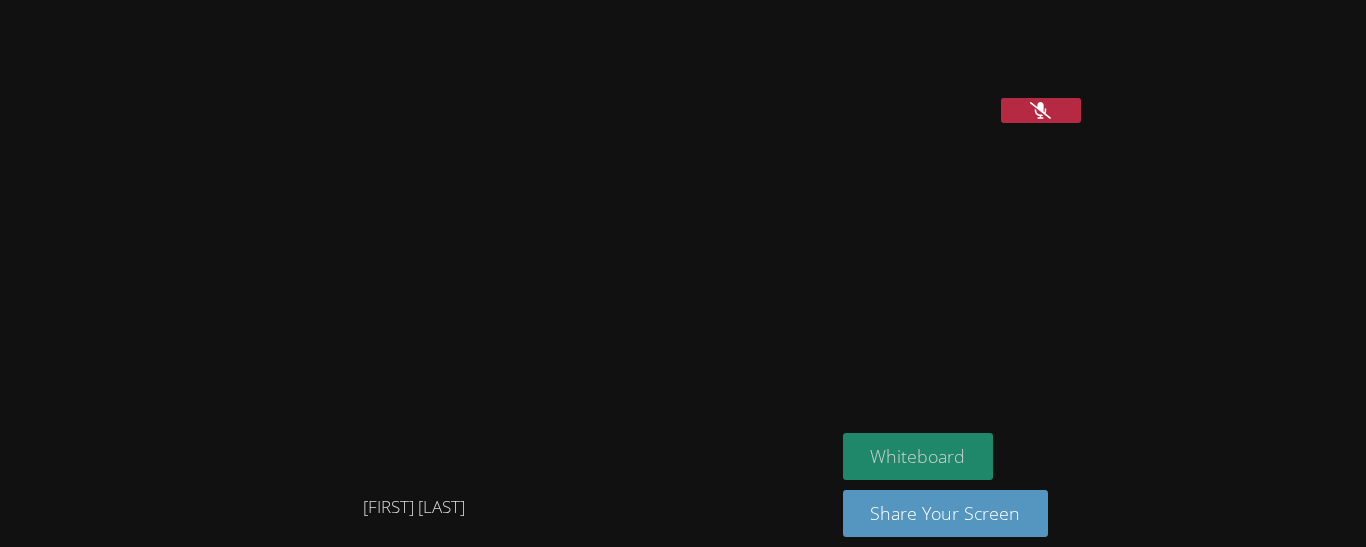 click on "Whiteboard" at bounding box center (918, 456) 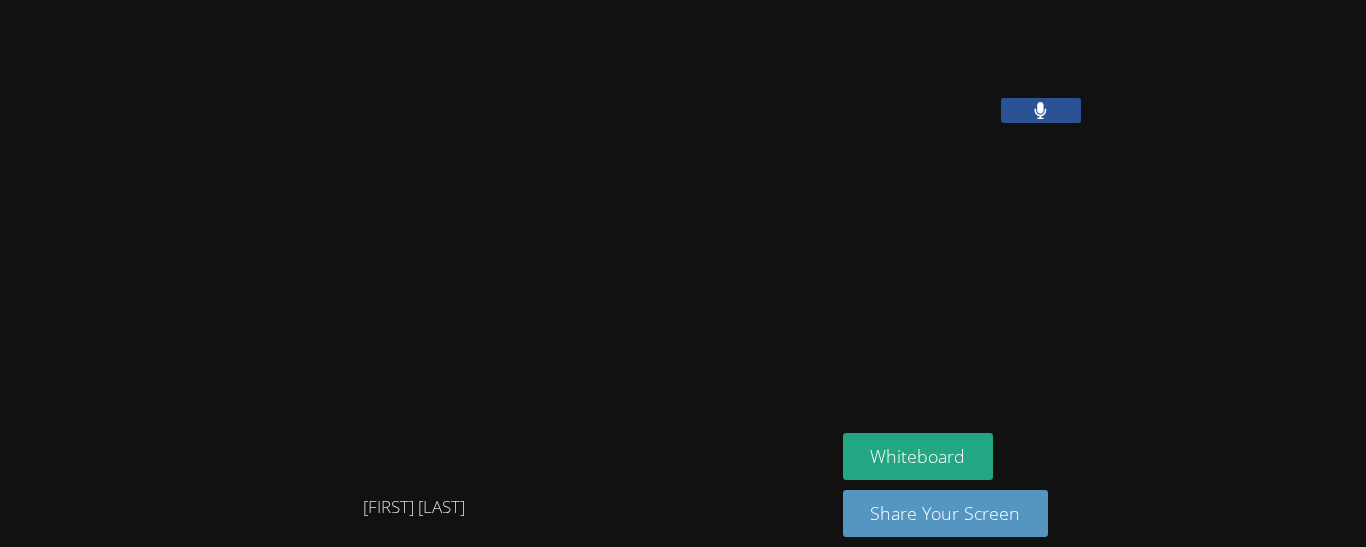 click at bounding box center [1041, 110] 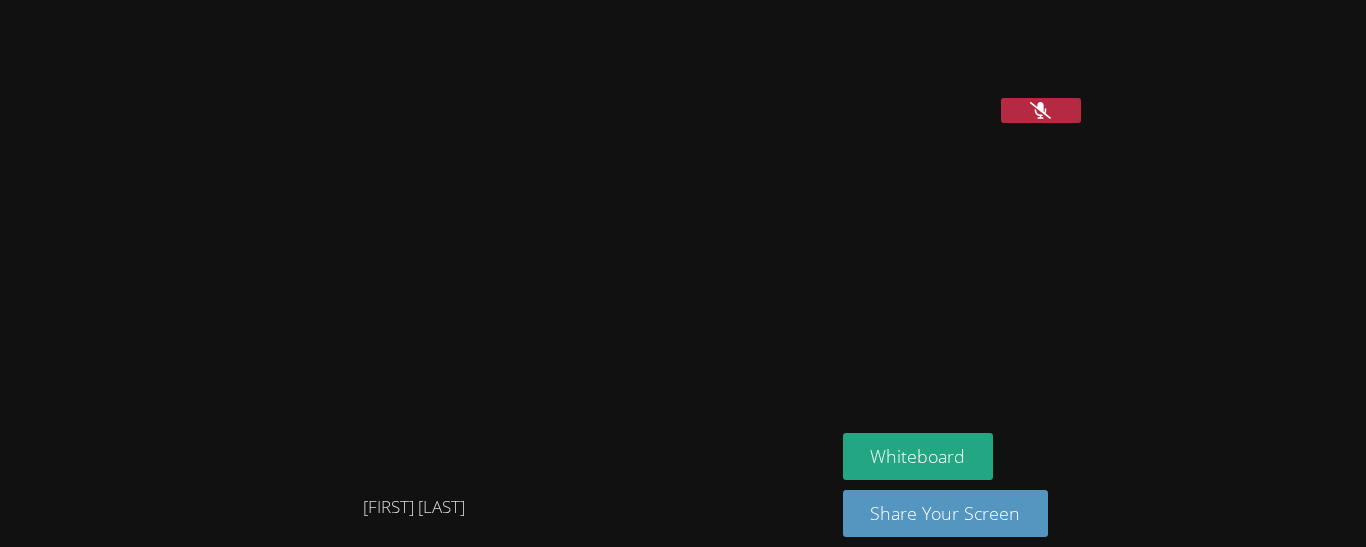 click at bounding box center (1041, 110) 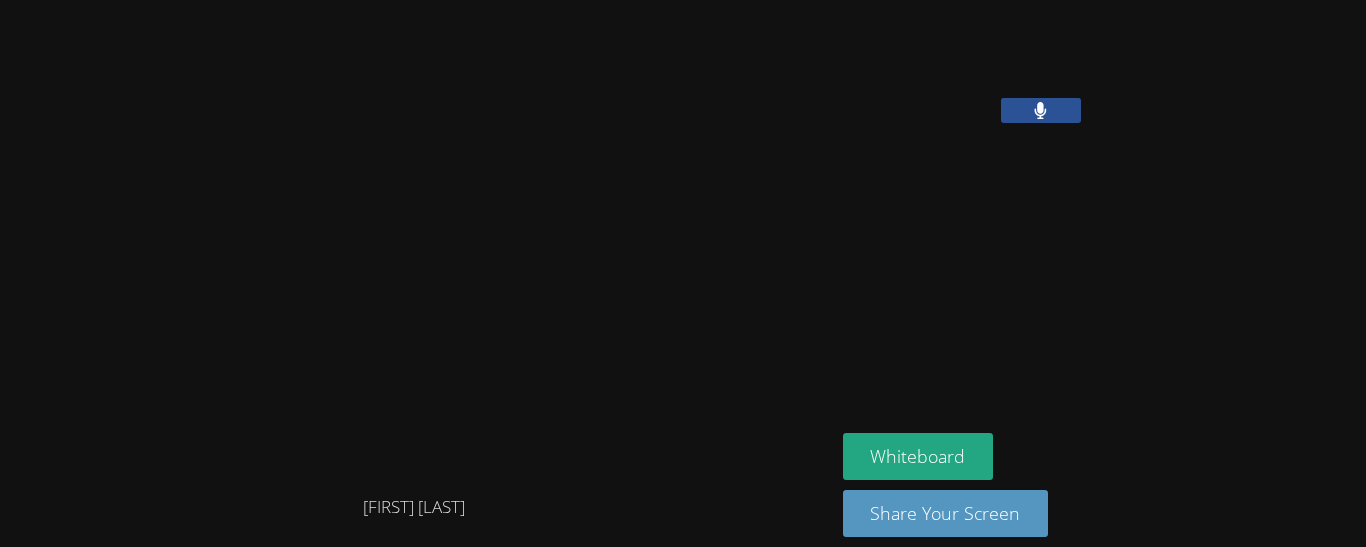 type 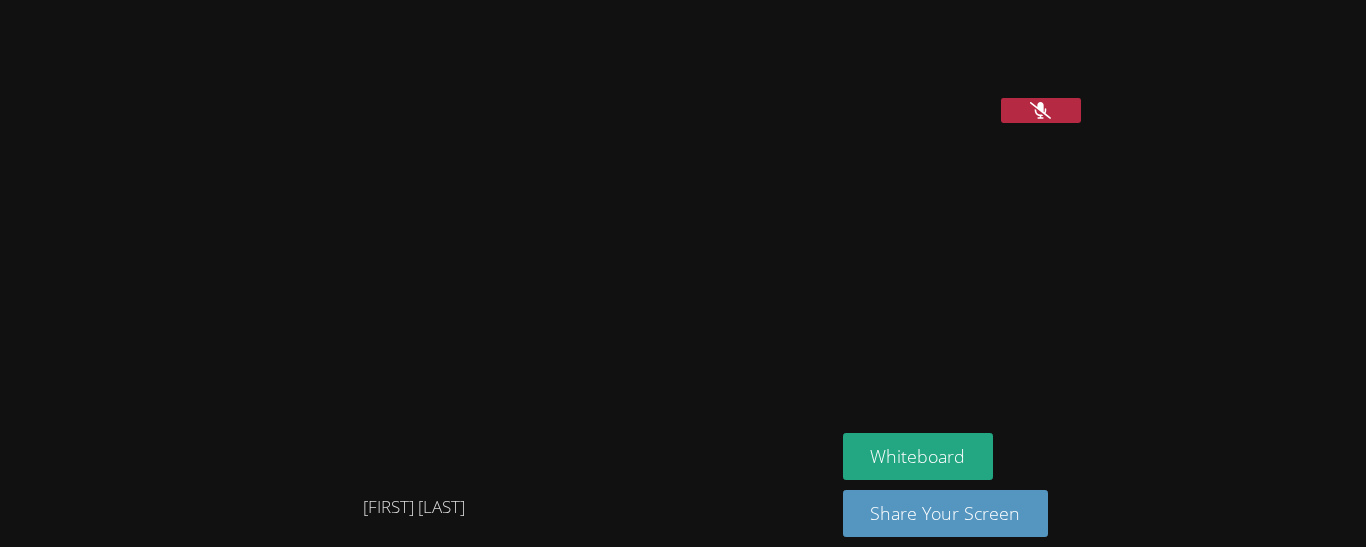 click at bounding box center [414, 244] 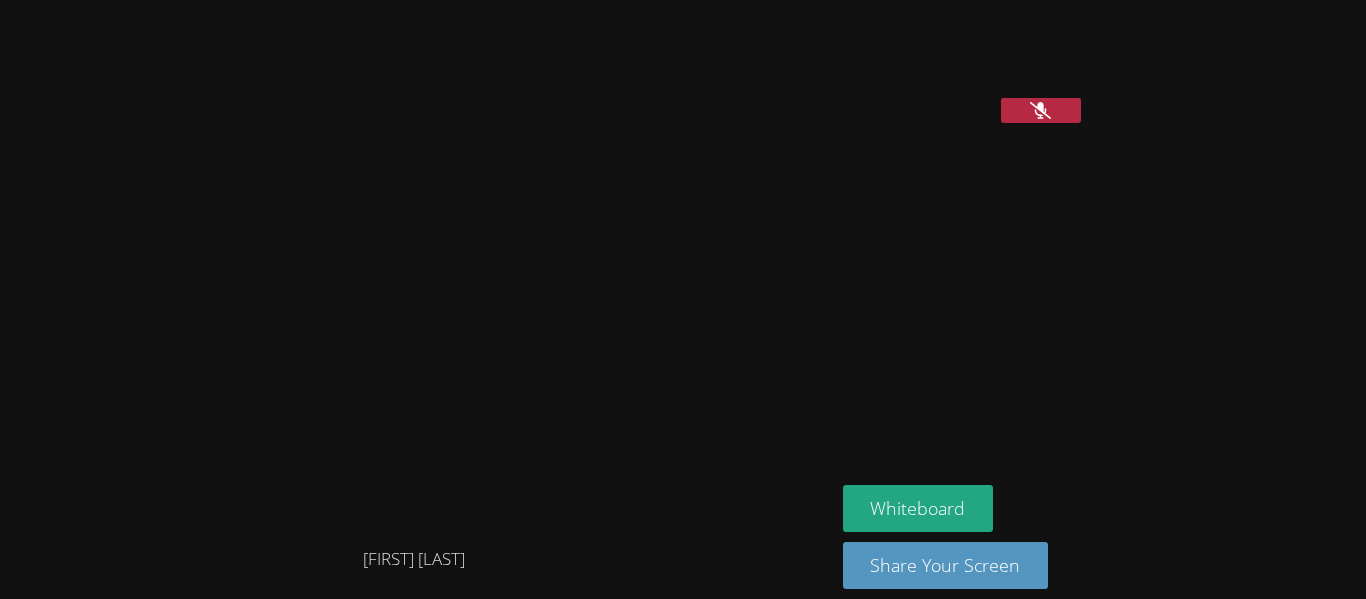 click at bounding box center (1099, 242) 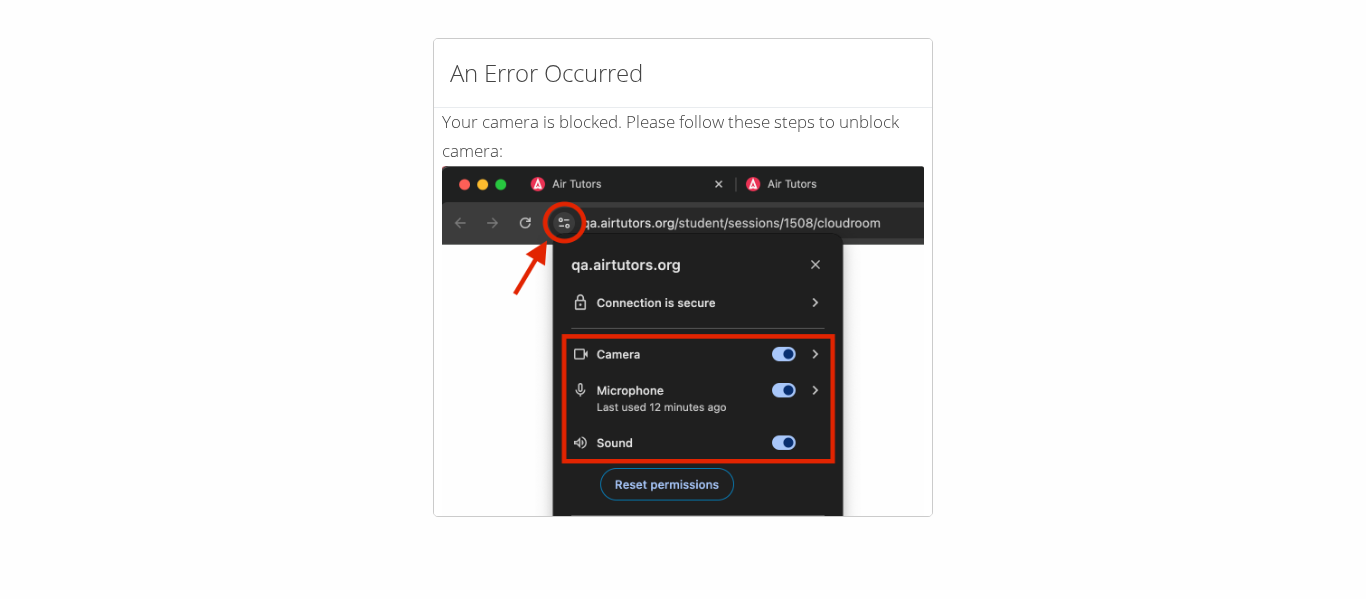 scroll, scrollTop: 0, scrollLeft: 0, axis: both 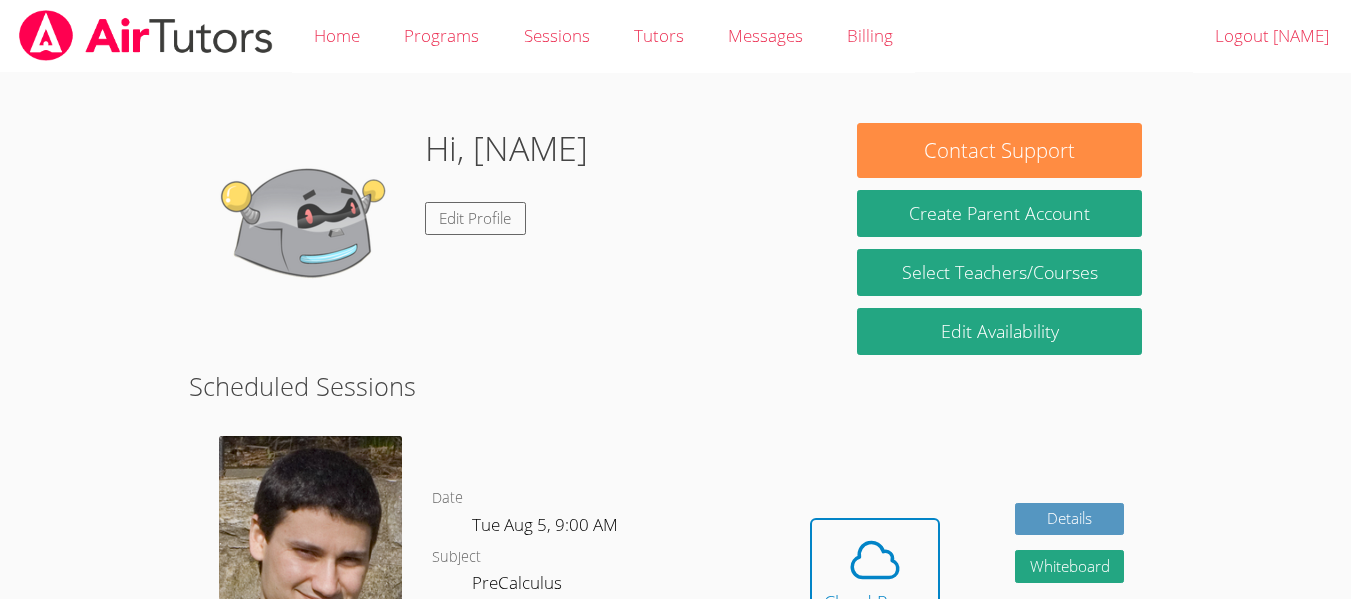 click on "Hi, Mekhai Edit Profile" at bounding box center [506, 223] 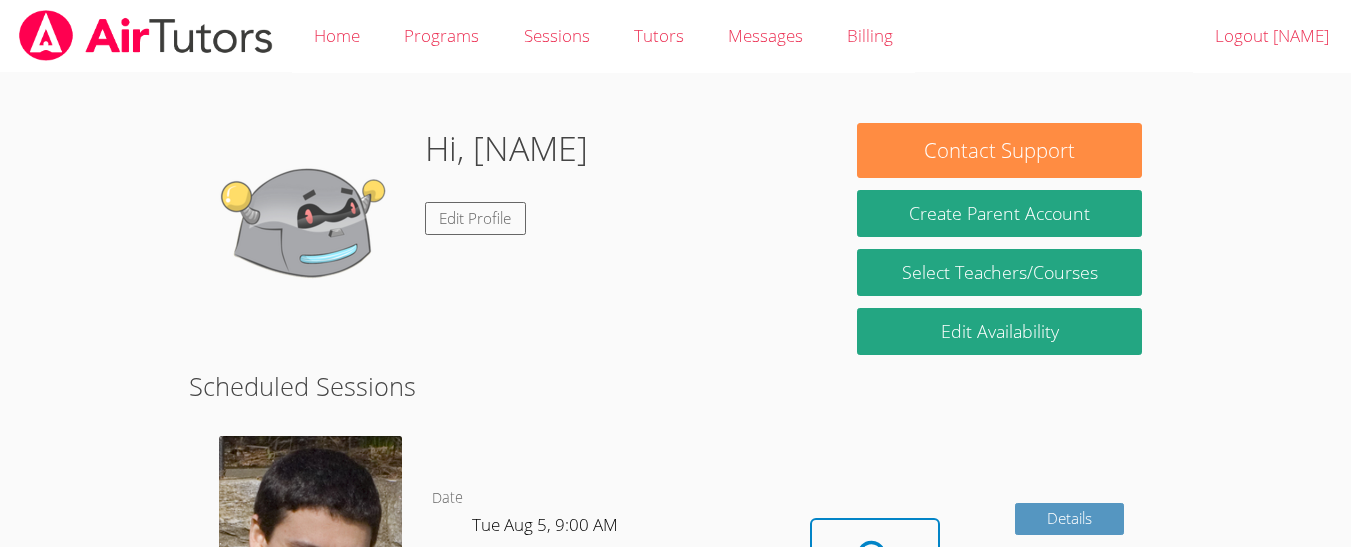 drag, startPoint x: 586, startPoint y: 394, endPoint x: 584, endPoint y: 258, distance: 136.01471 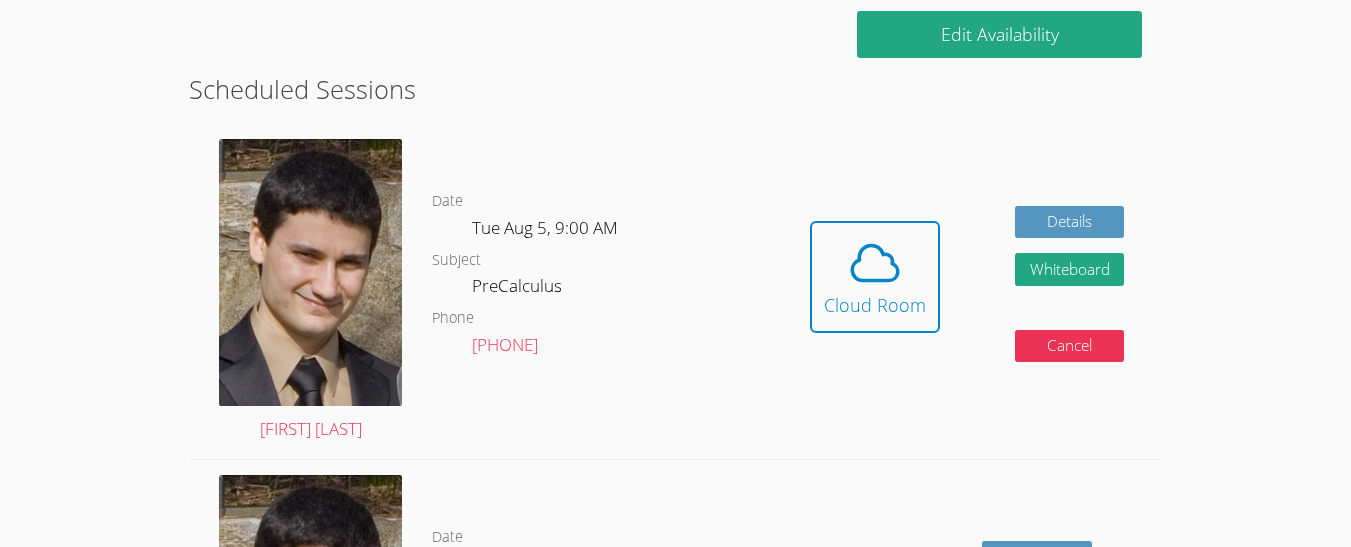 scroll, scrollTop: 291, scrollLeft: 0, axis: vertical 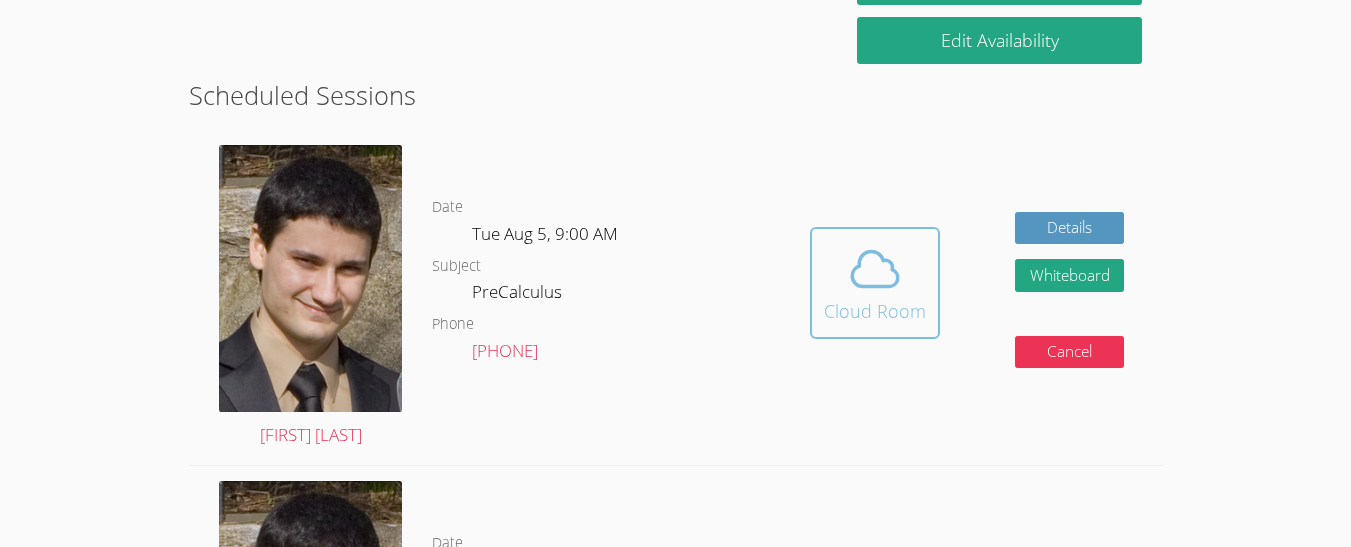 click 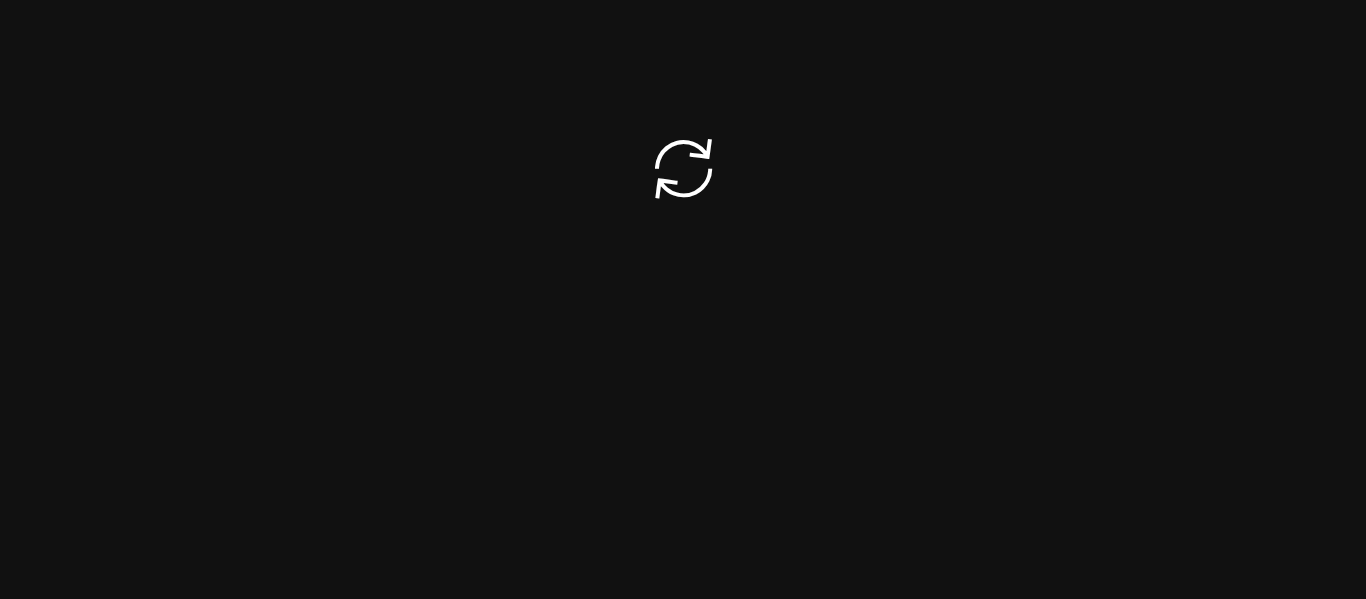 scroll, scrollTop: 0, scrollLeft: 0, axis: both 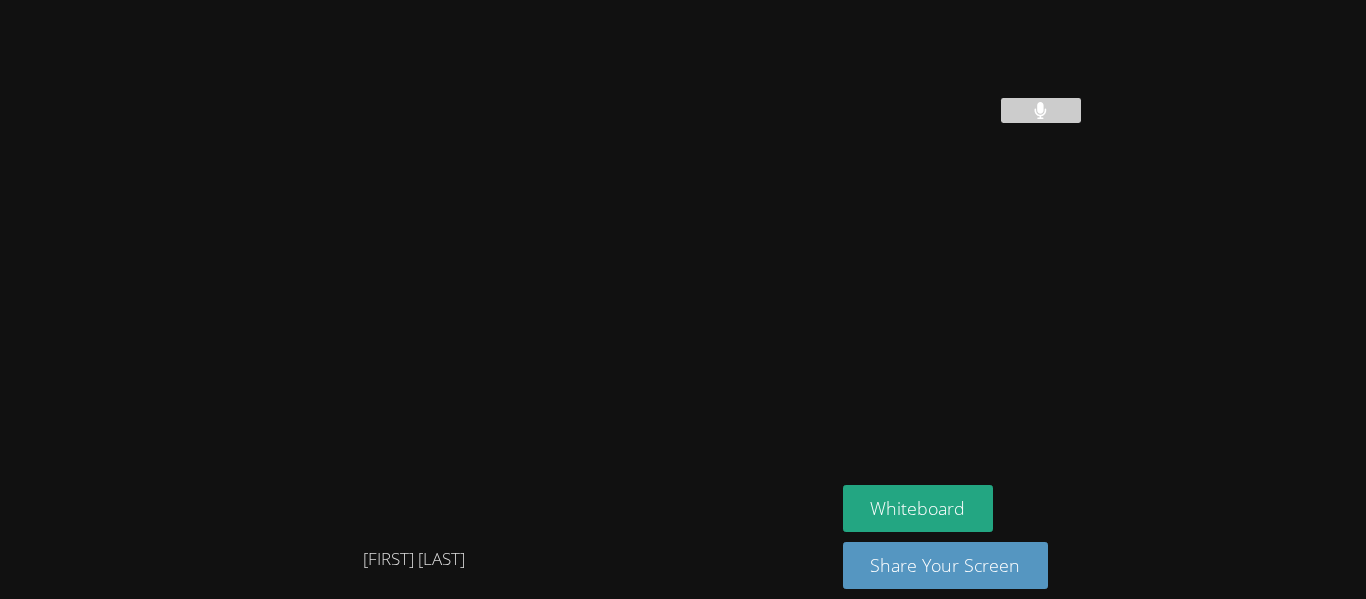 click at bounding box center [965, 71] 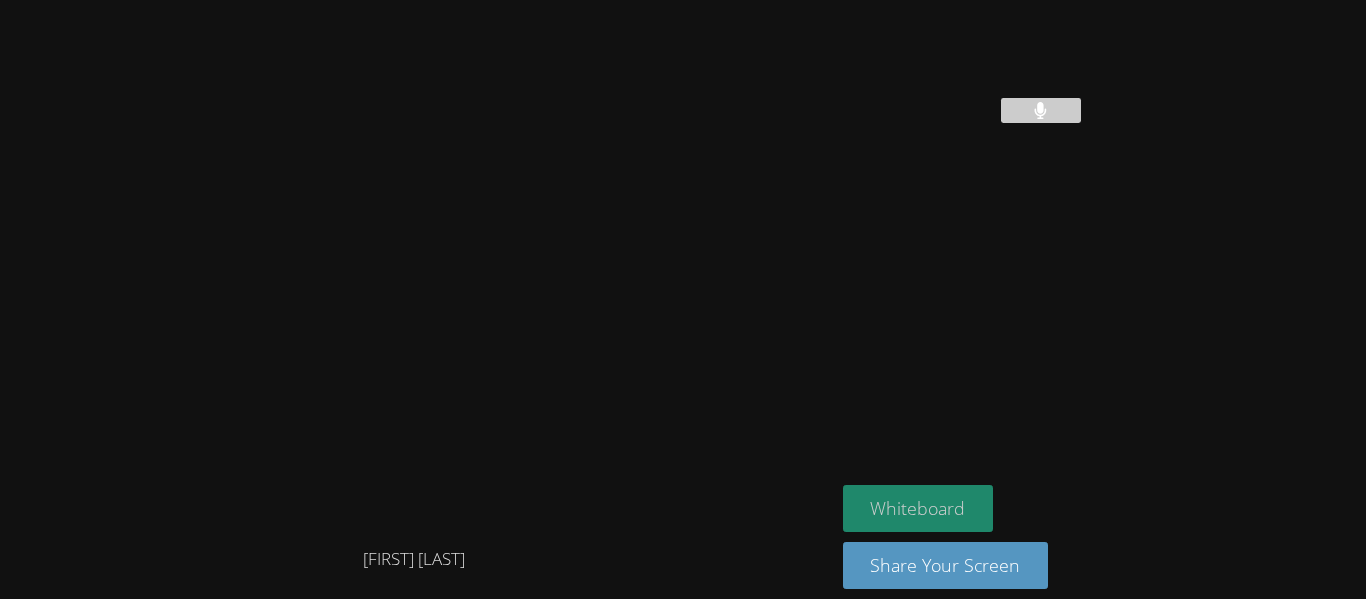 click on "Whiteboard" at bounding box center [918, 508] 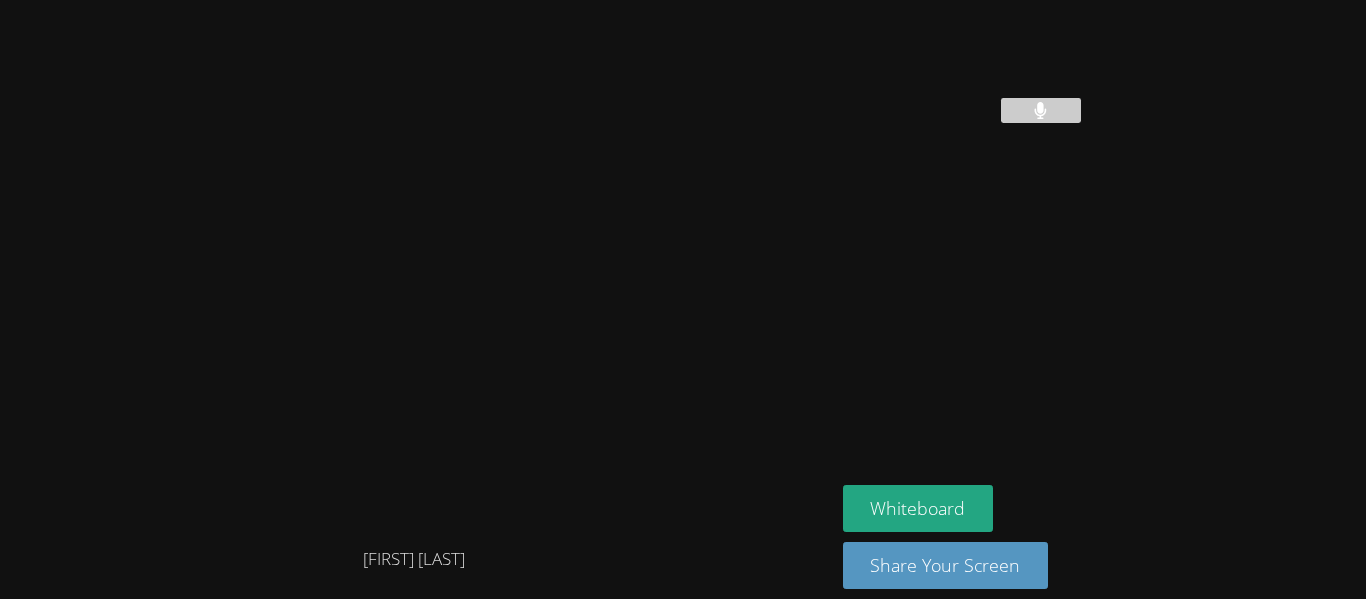 click at bounding box center (1041, 110) 